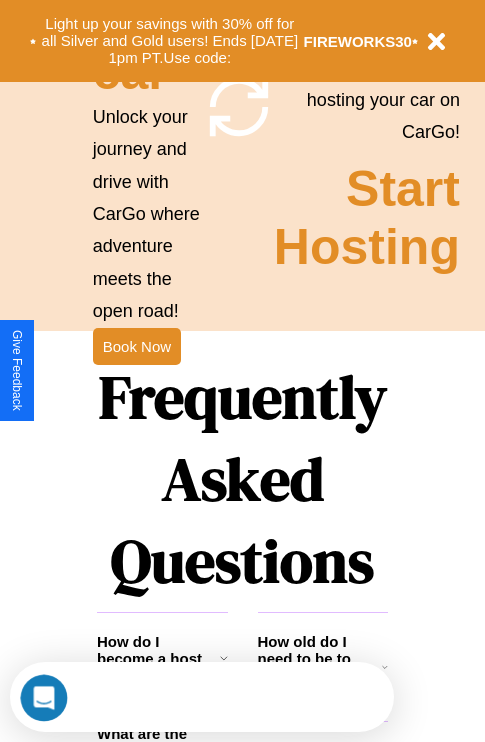 scroll, scrollTop: 2423, scrollLeft: 0, axis: vertical 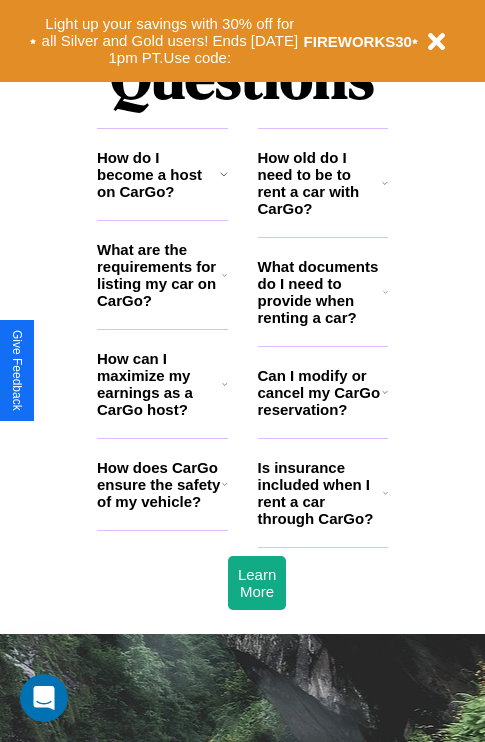 click 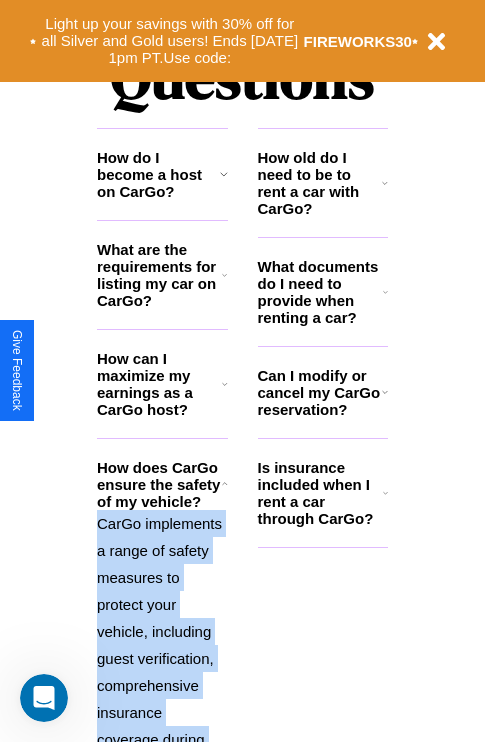 click on "CarGo implements a range of safety measures to protect your vehicle, including guest verification, comprehensive insurance coverage during rentals, and a security deposit system. Additionally, we encourage hosts to review guests' profiles and ratings before accepting booking requests." at bounding box center [162, 753] 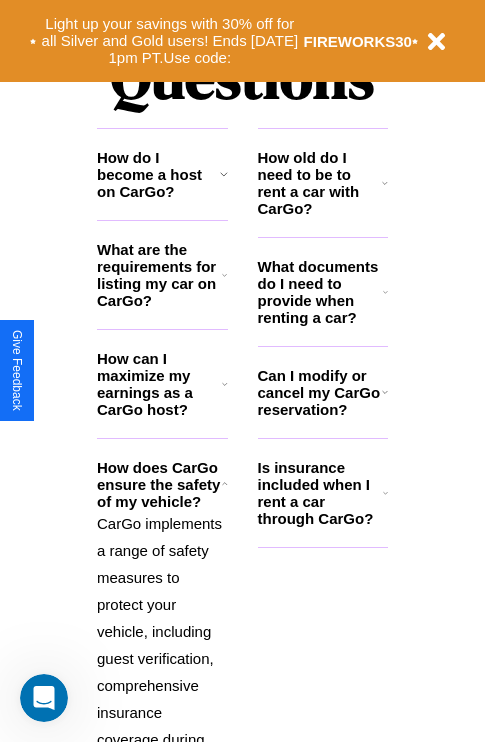 click on "What are the requirements for listing my car on CarGo?" at bounding box center (159, 275) 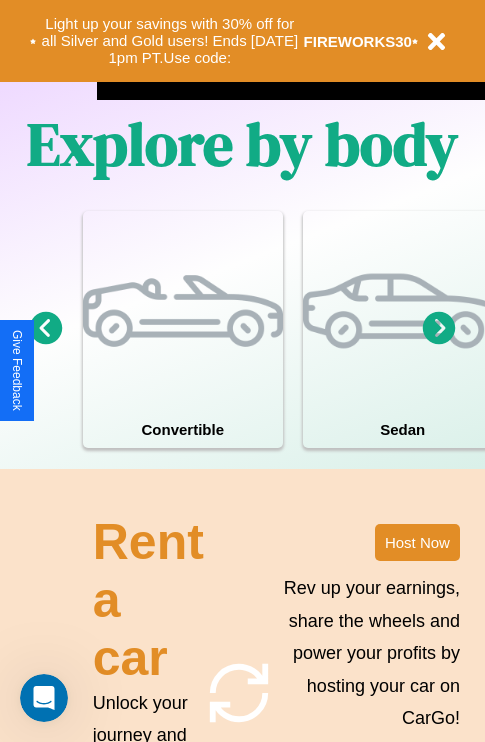 scroll, scrollTop: 817, scrollLeft: 0, axis: vertical 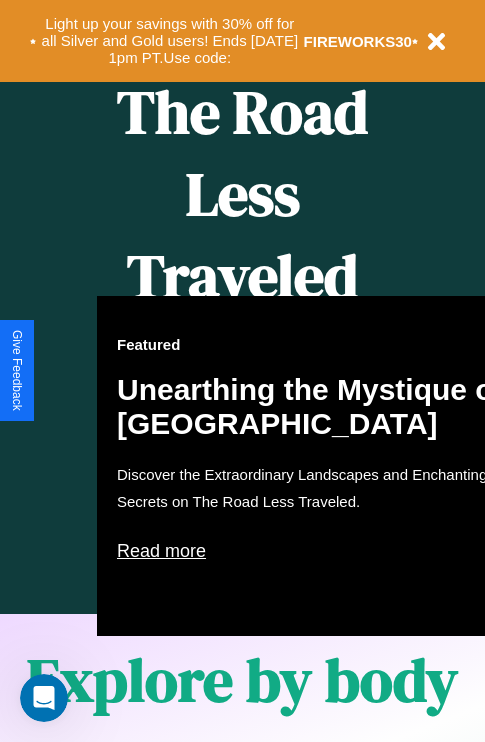 click on "Featured Unearthing the Mystique of [GEOGRAPHIC_DATA] Discover the Extraordinary Landscapes and Enchanting Secrets on The Road Less Traveled. Read more" at bounding box center (317, 466) 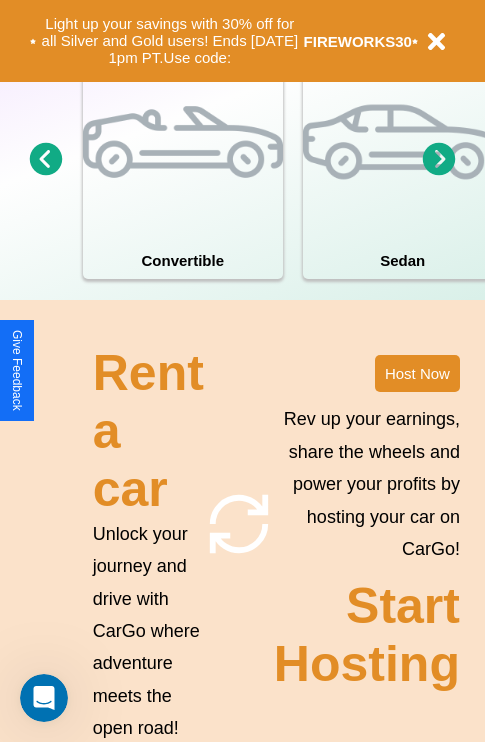 scroll, scrollTop: 1558, scrollLeft: 0, axis: vertical 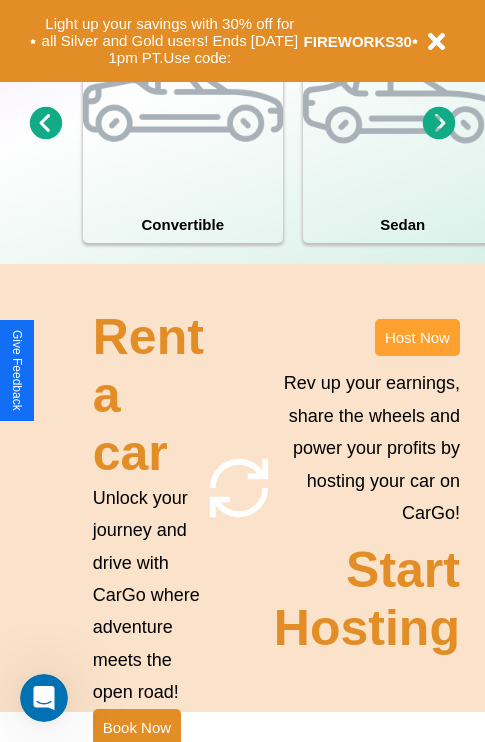 click on "Host Now" at bounding box center (417, 337) 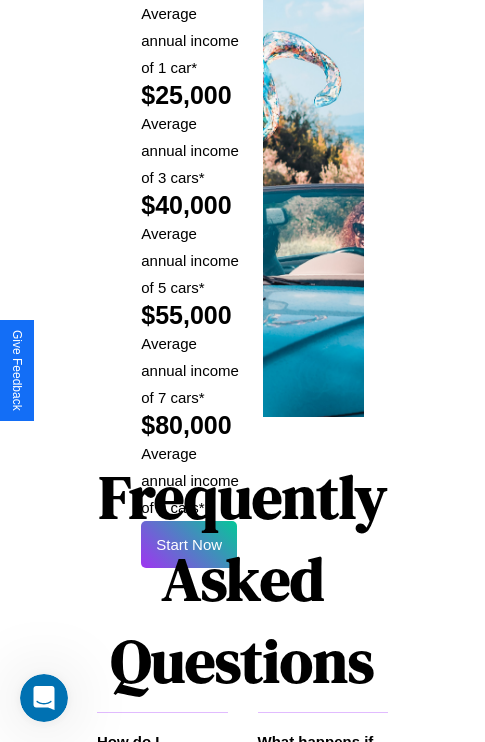 scroll, scrollTop: 2943, scrollLeft: 0, axis: vertical 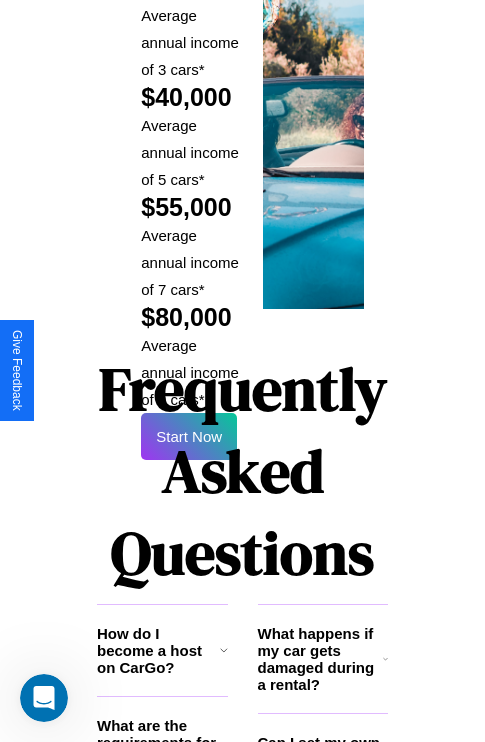 click on "Frequently Asked Questions" at bounding box center (242, 471) 